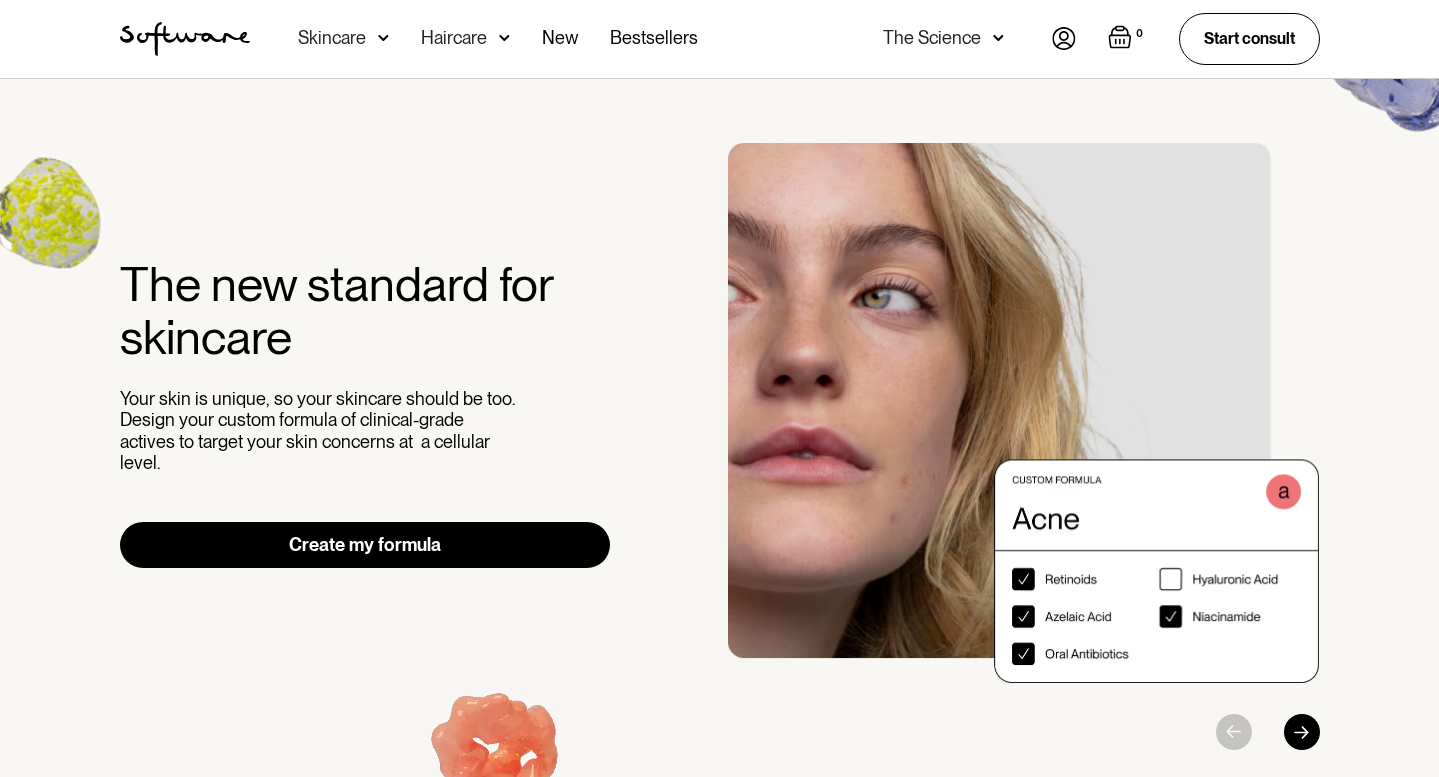 scroll, scrollTop: 0, scrollLeft: 0, axis: both 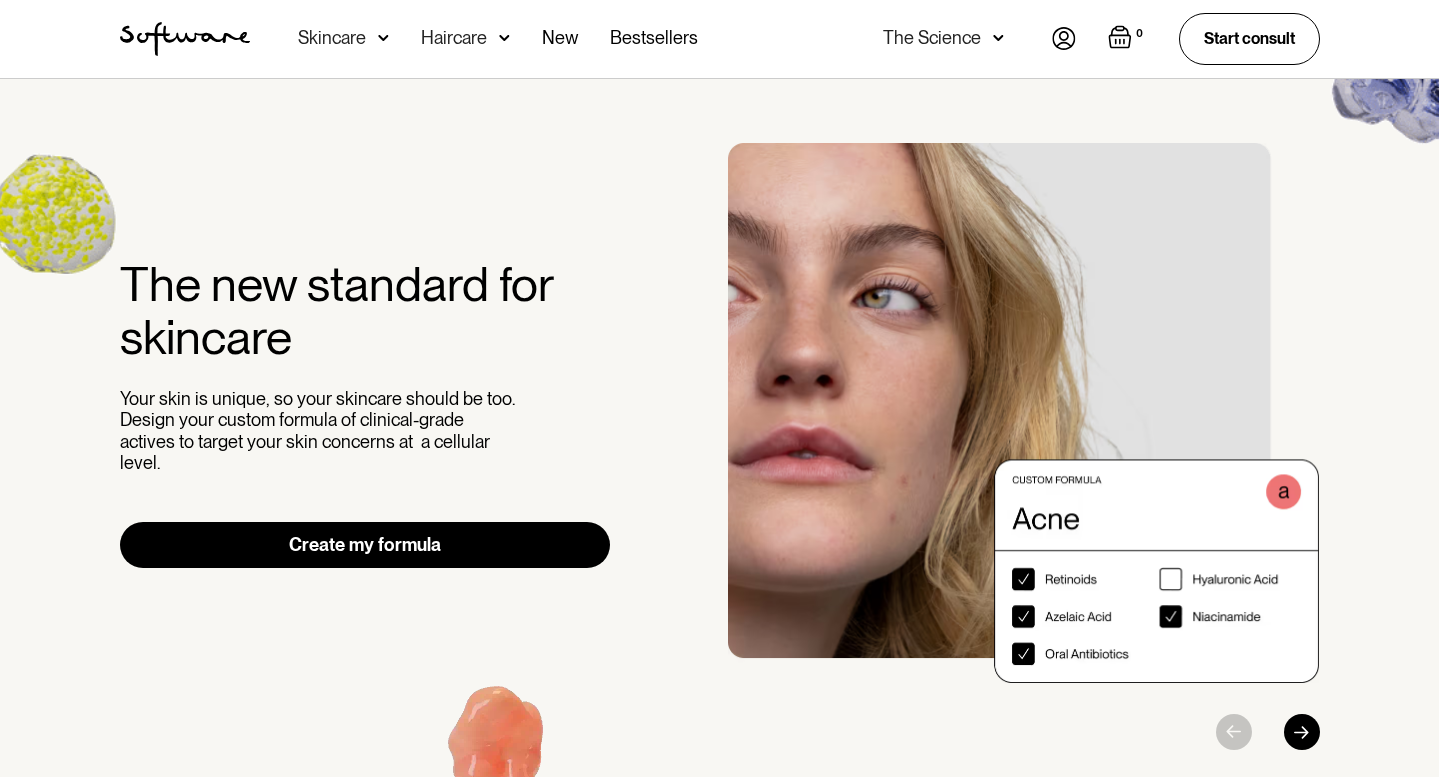click on "Skincare" at bounding box center [332, 38] 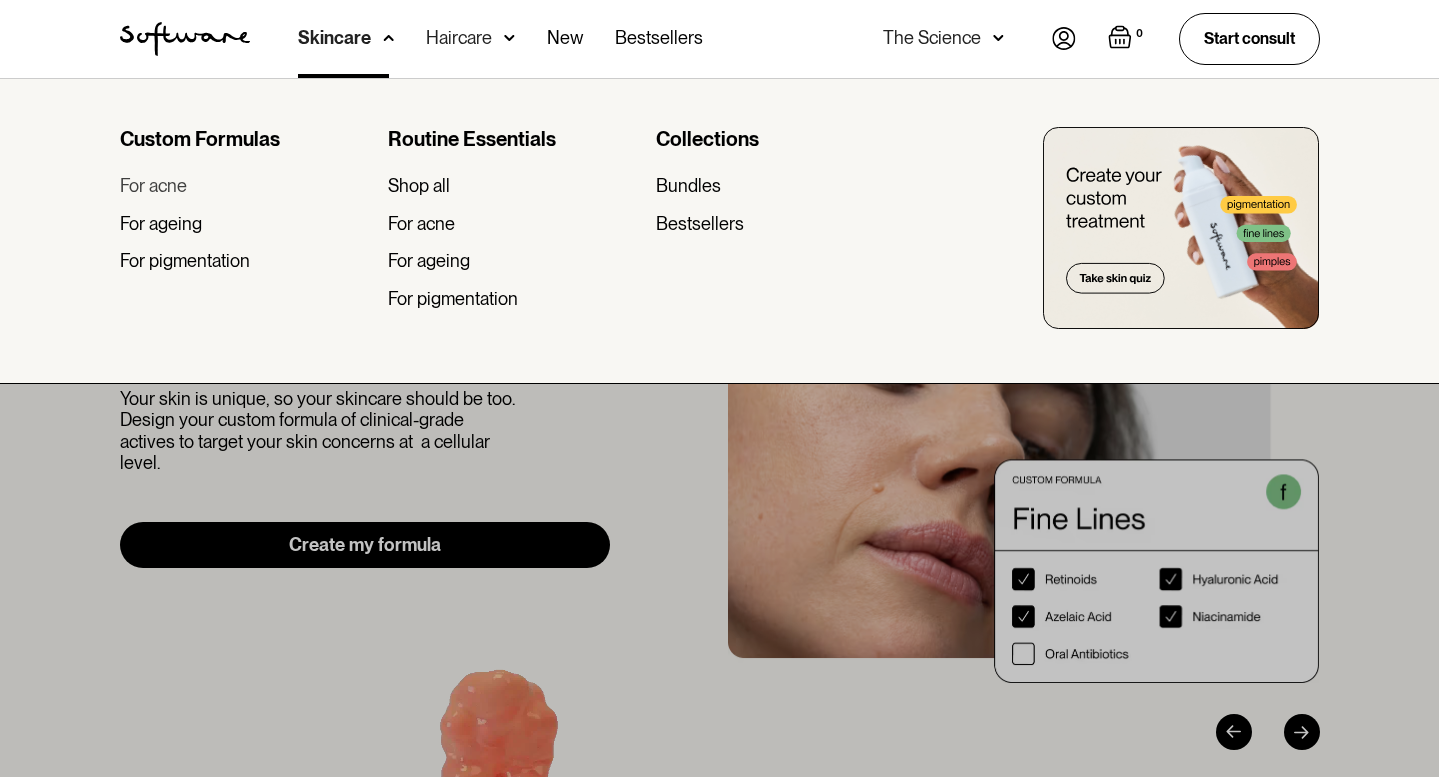 click on "For acne" at bounding box center (153, 186) 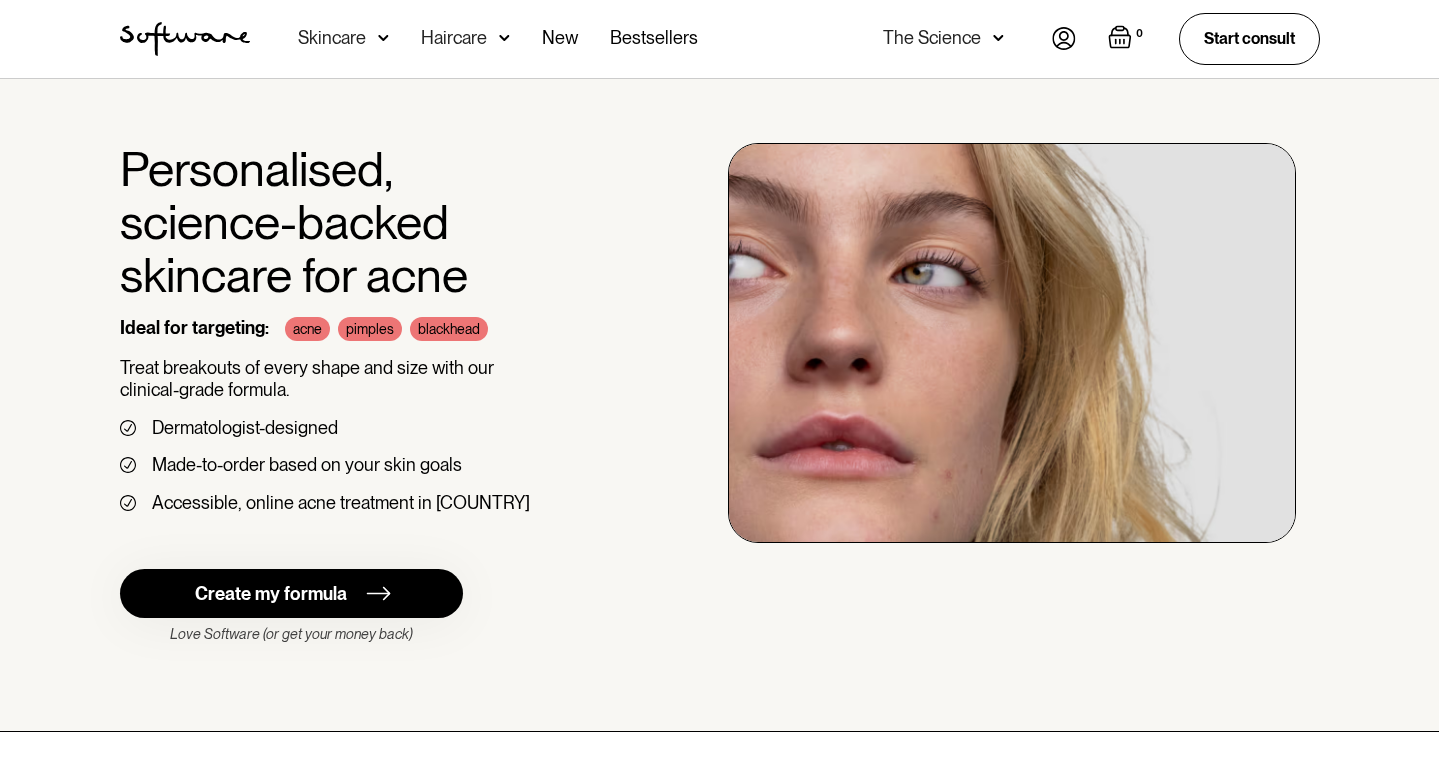 scroll, scrollTop: 0, scrollLeft: 0, axis: both 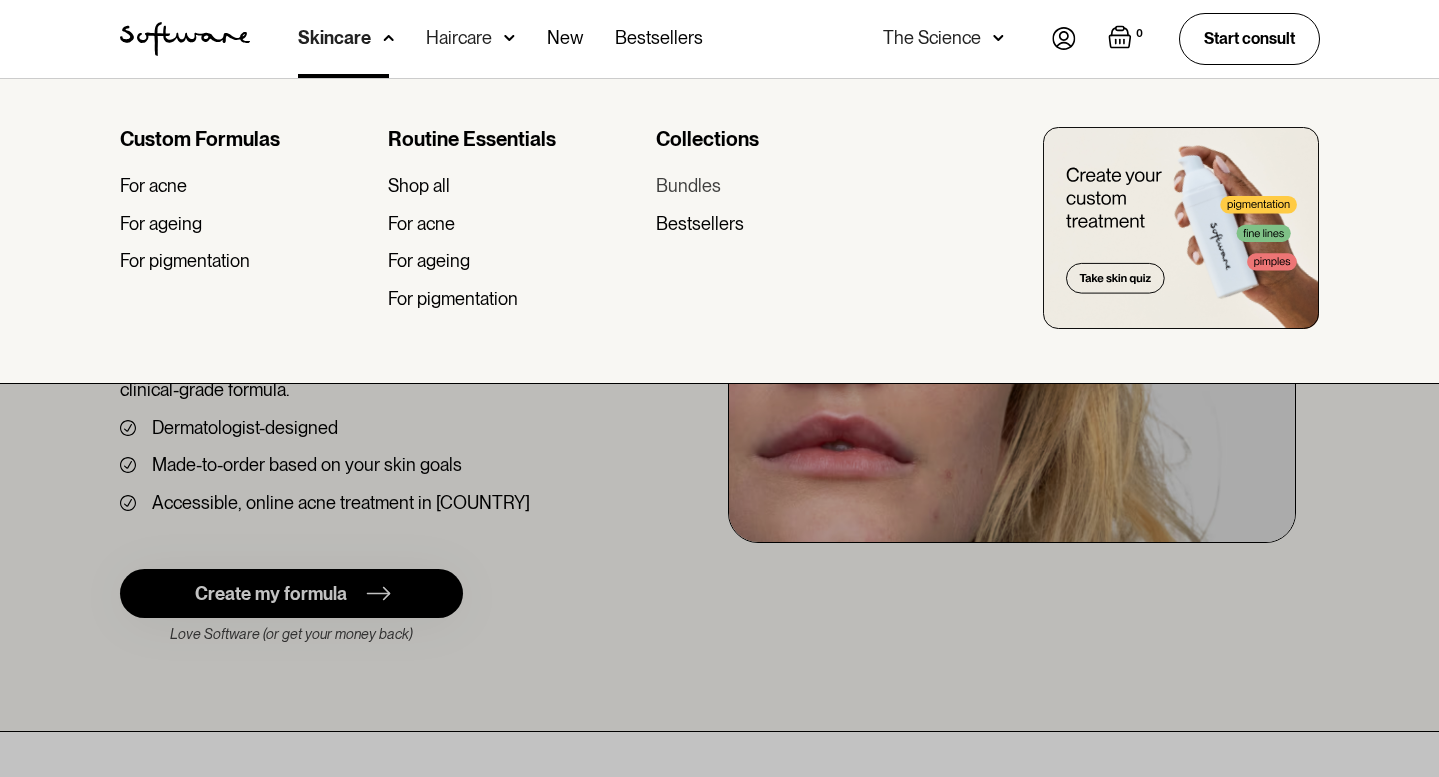 click on "Bundles" at bounding box center (688, 186) 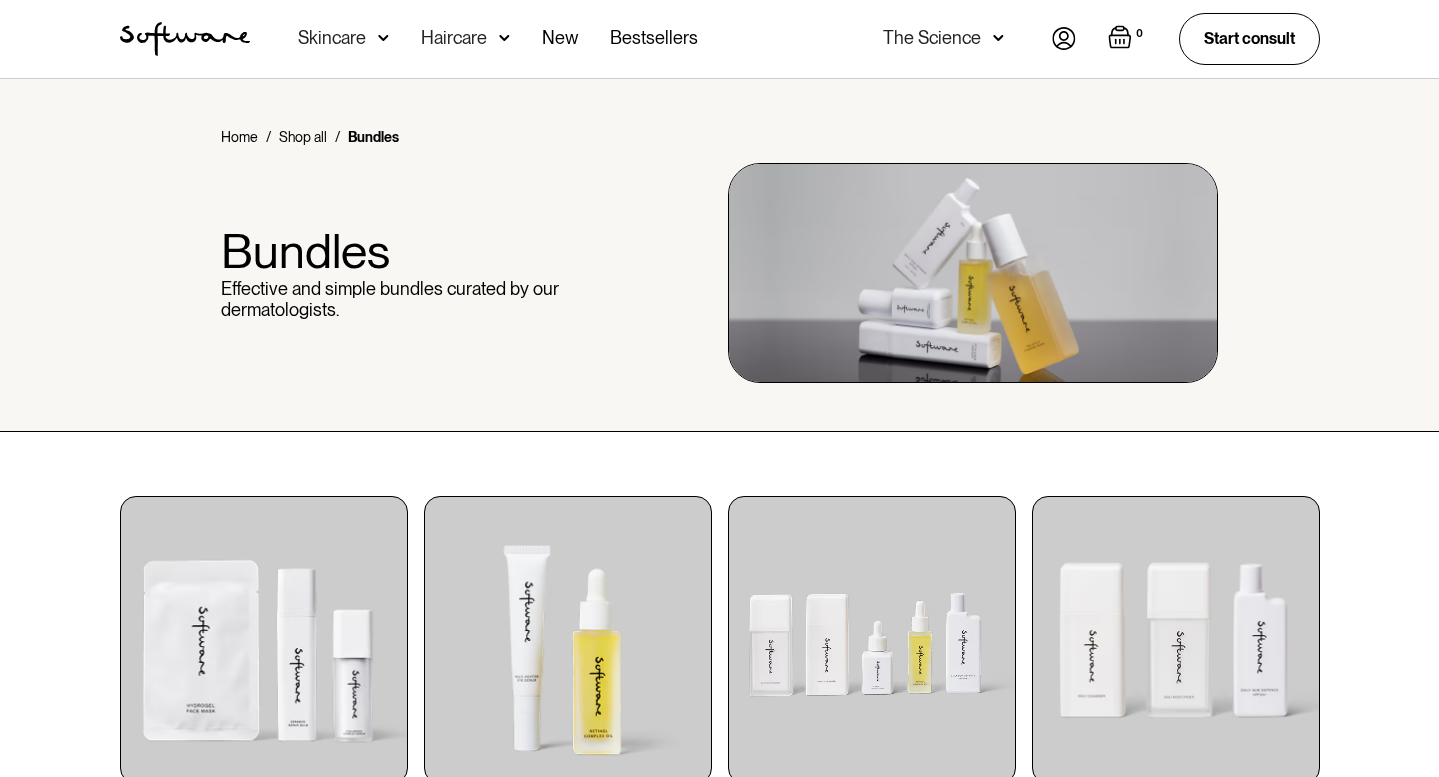 scroll, scrollTop: 0, scrollLeft: 0, axis: both 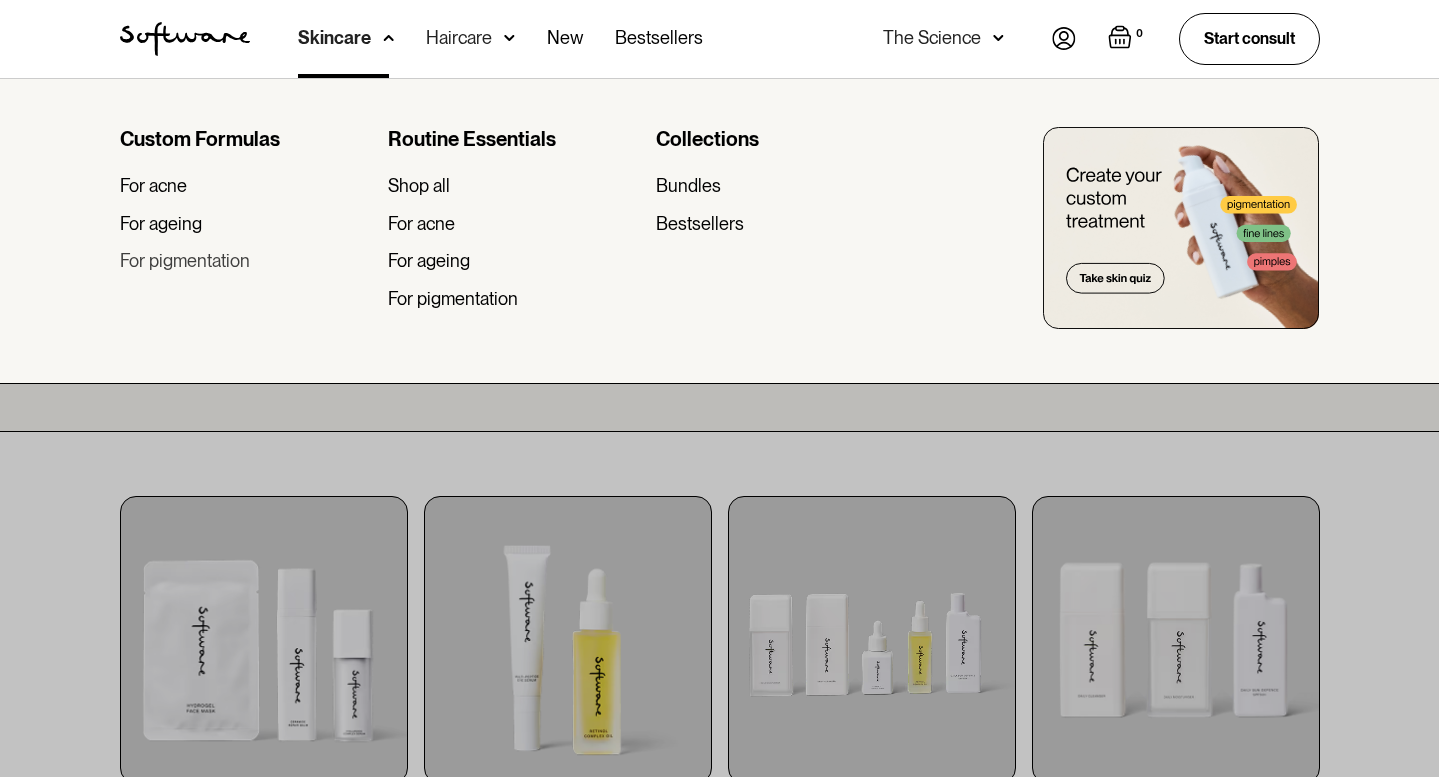 click on "For pigmentation" at bounding box center (185, 261) 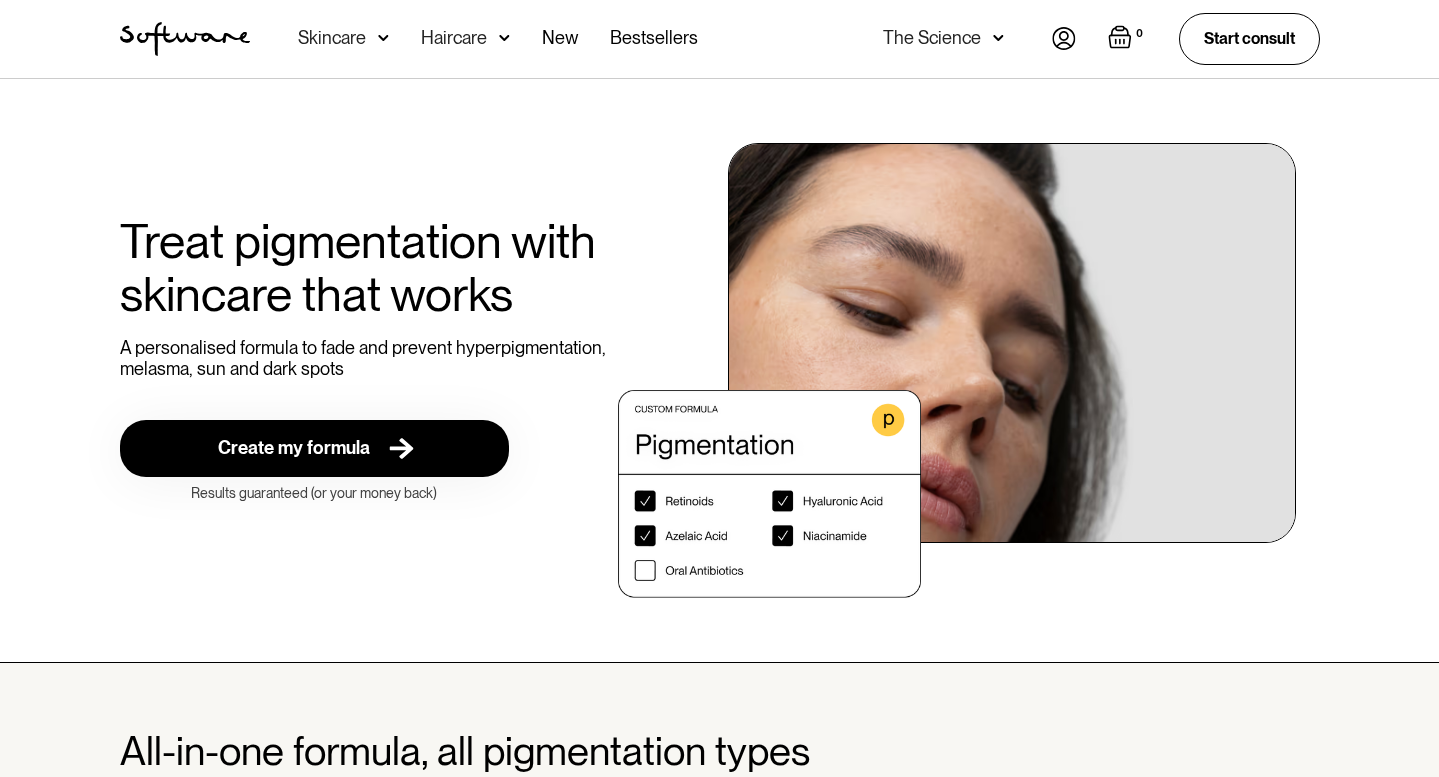 scroll, scrollTop: 0, scrollLeft: 0, axis: both 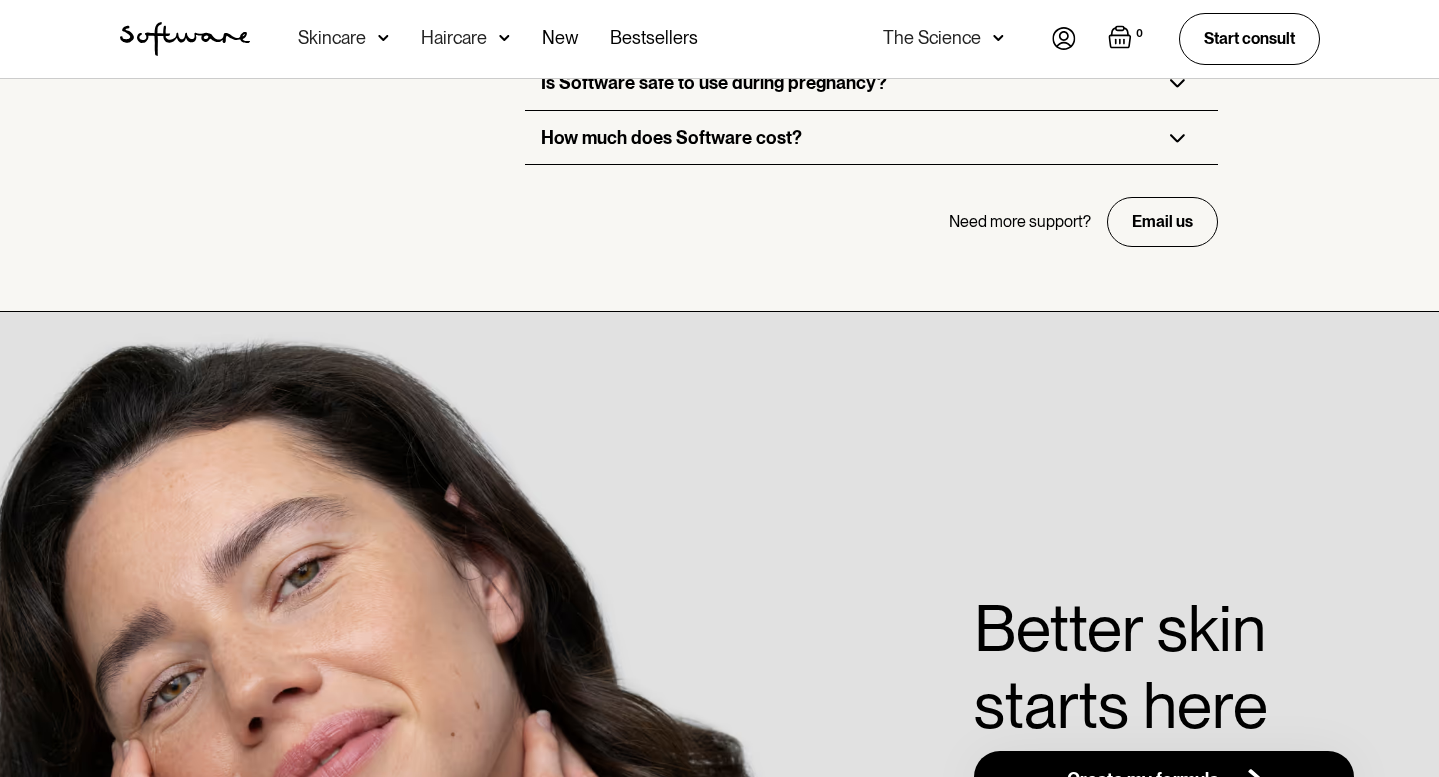 click on "How much does Software cost?" at bounding box center [671, 138] 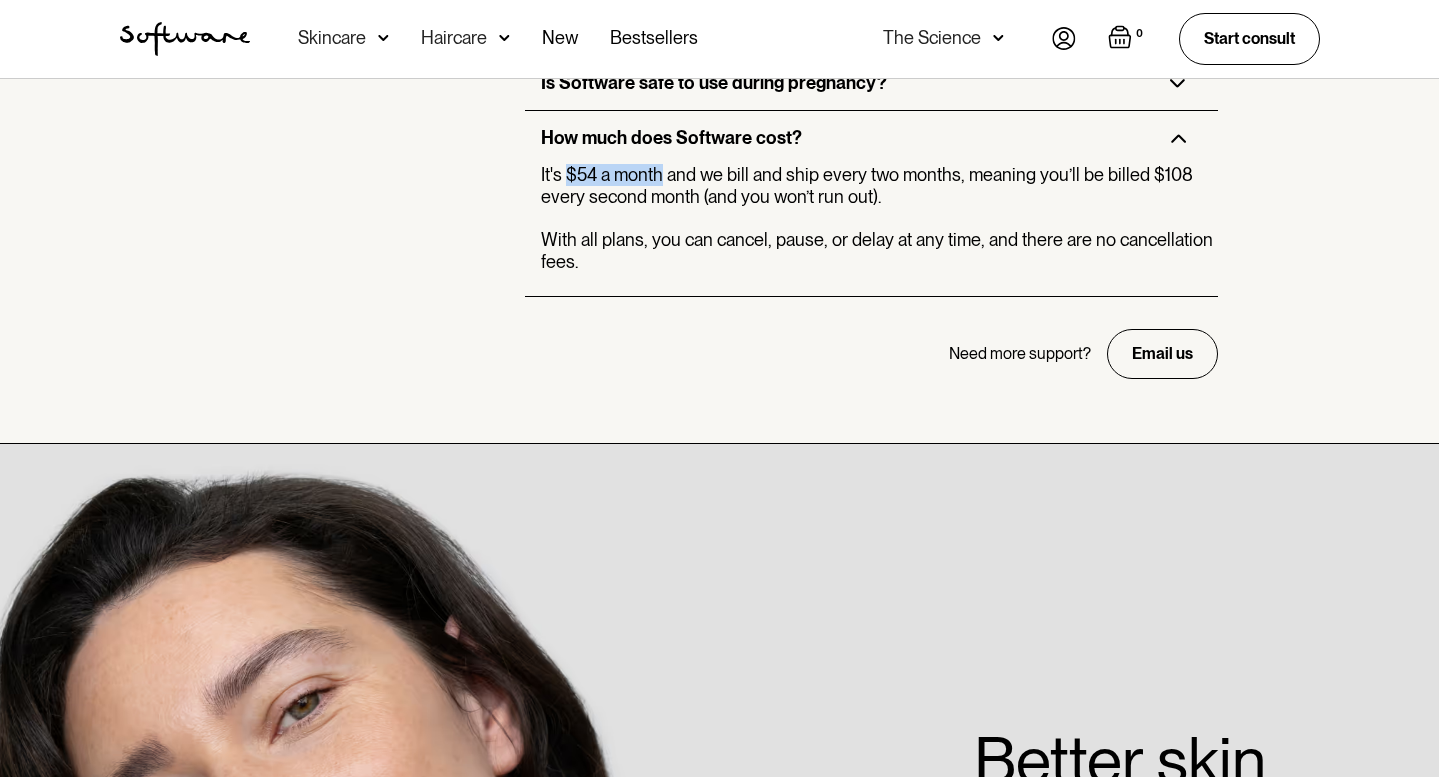 drag, startPoint x: 567, startPoint y: 157, endPoint x: 664, endPoint y: 149, distance: 97.32934 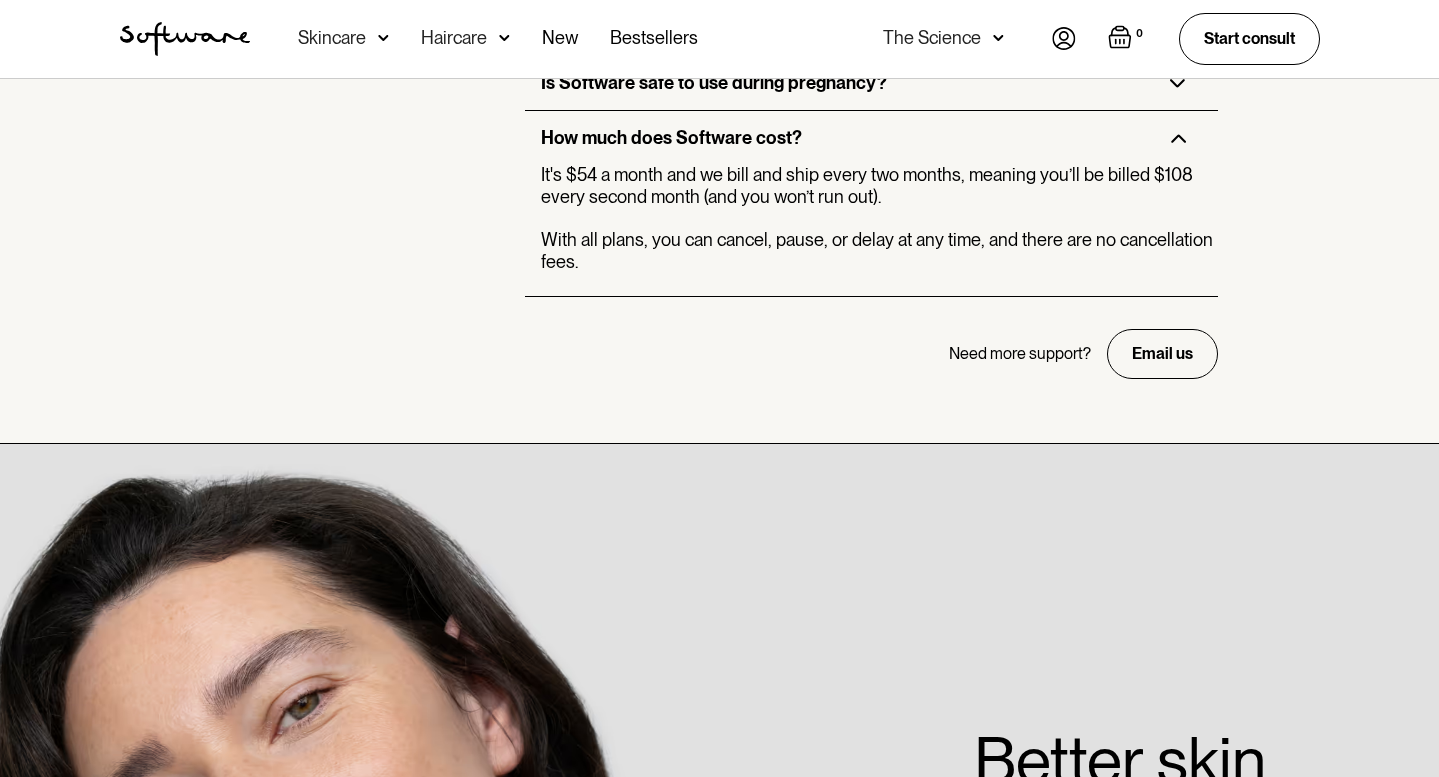 click on "Need more support? Email us at [EMAIL]" at bounding box center [871, 353] 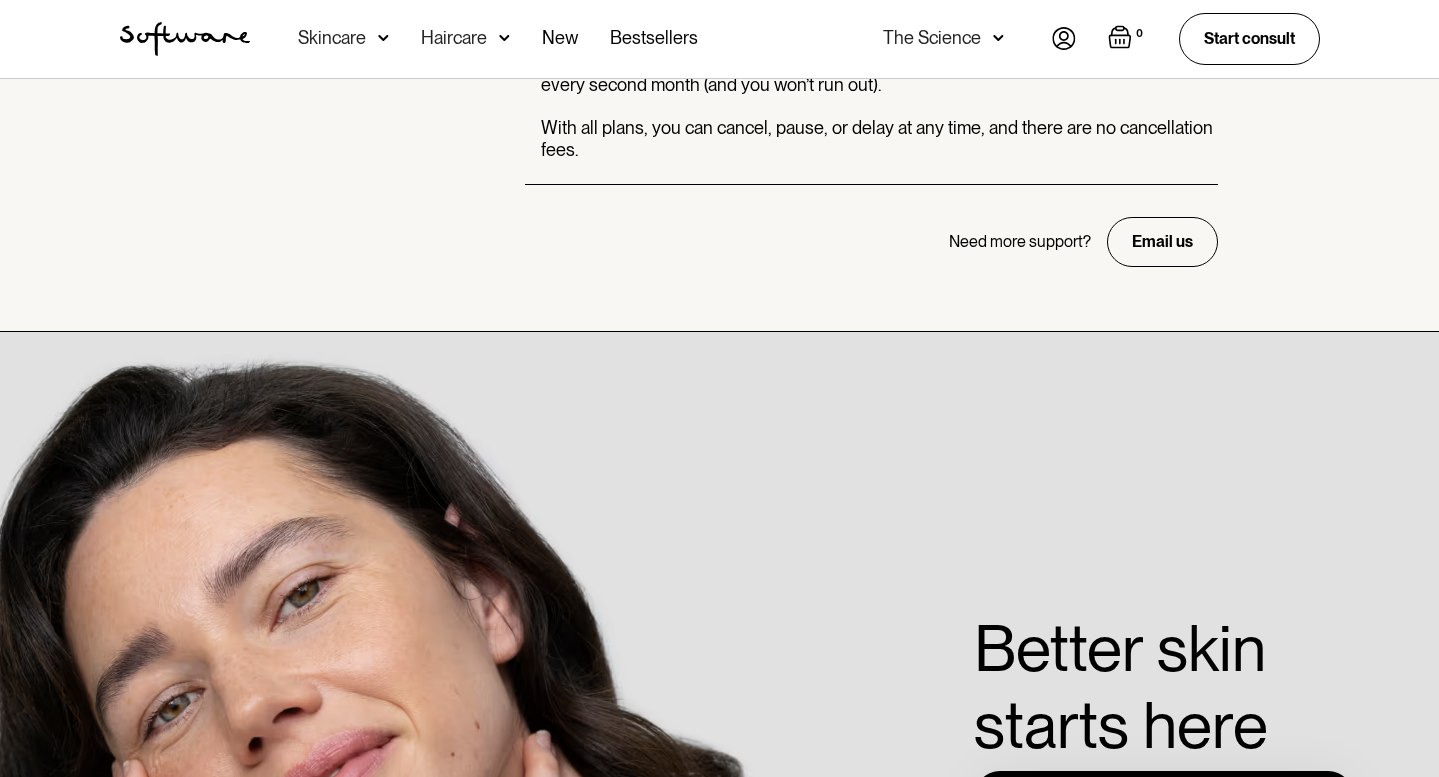 scroll, scrollTop: 5528, scrollLeft: 0, axis: vertical 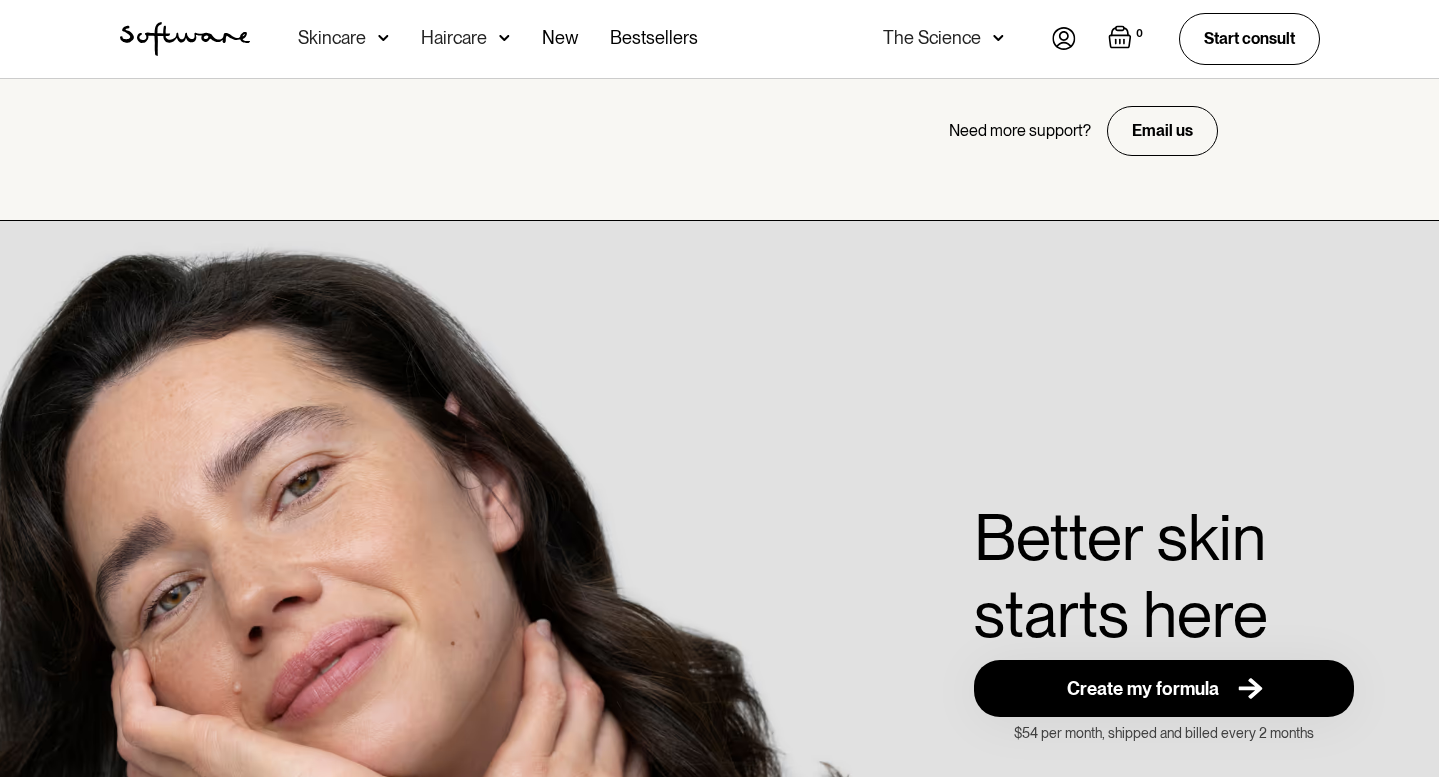 click on "The Science" at bounding box center (932, 38) 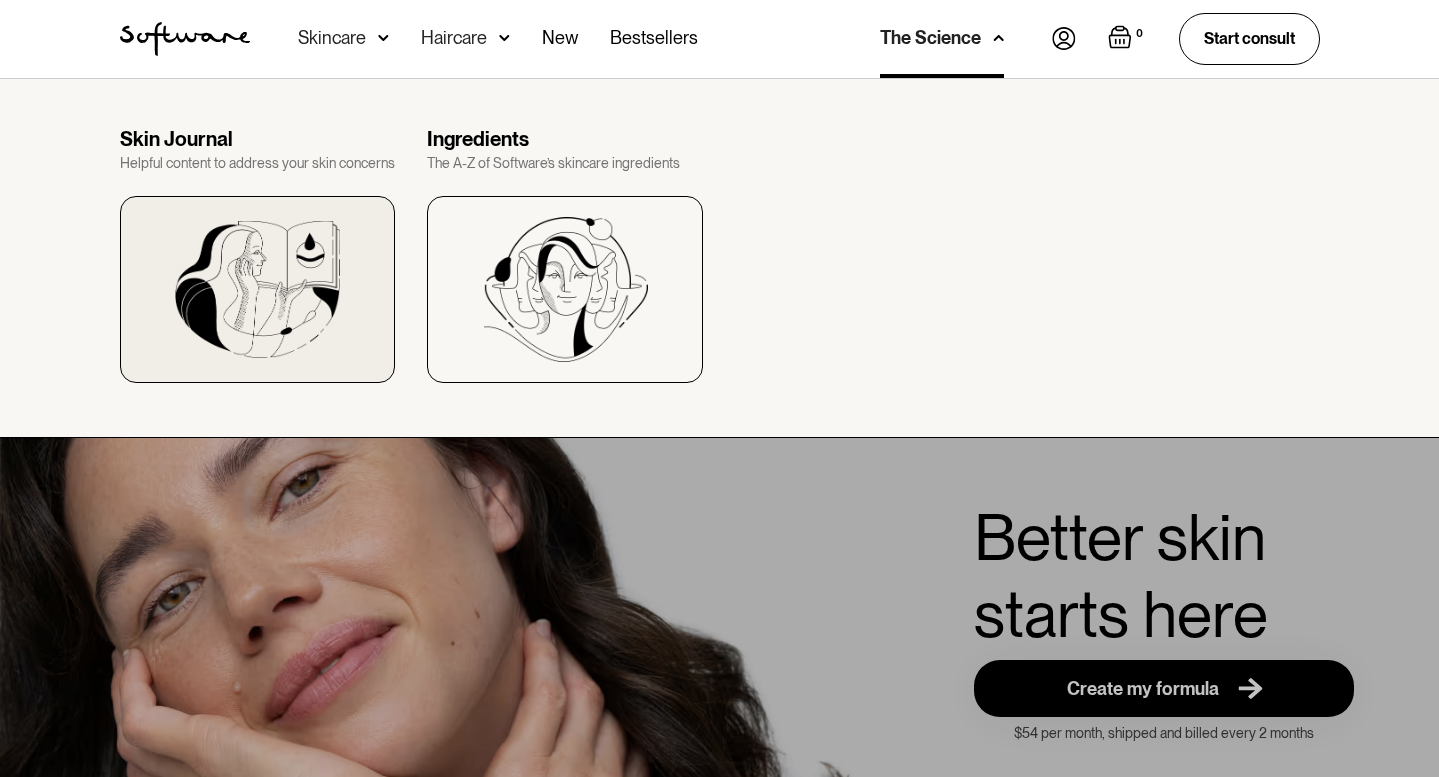 click at bounding box center [257, 289] 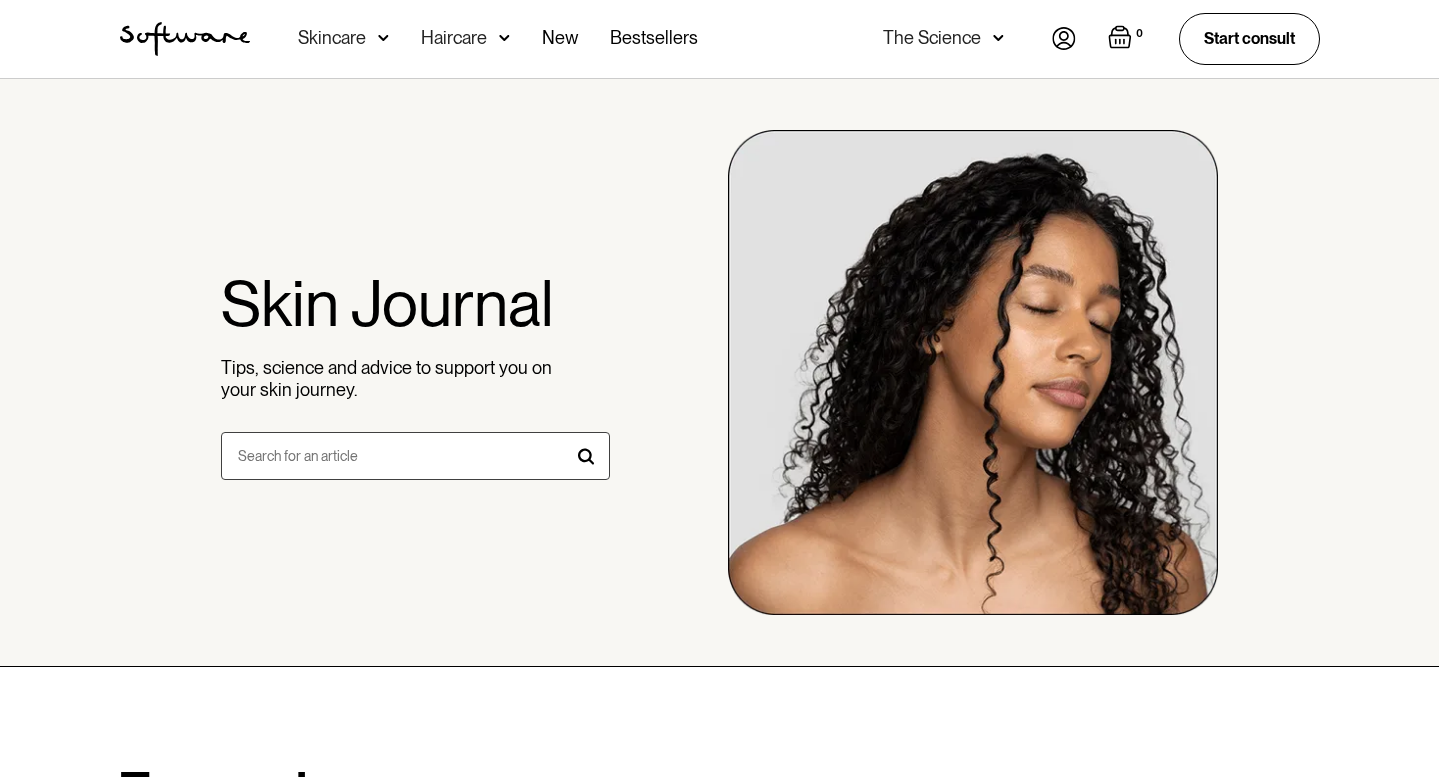 scroll, scrollTop: 0, scrollLeft: 0, axis: both 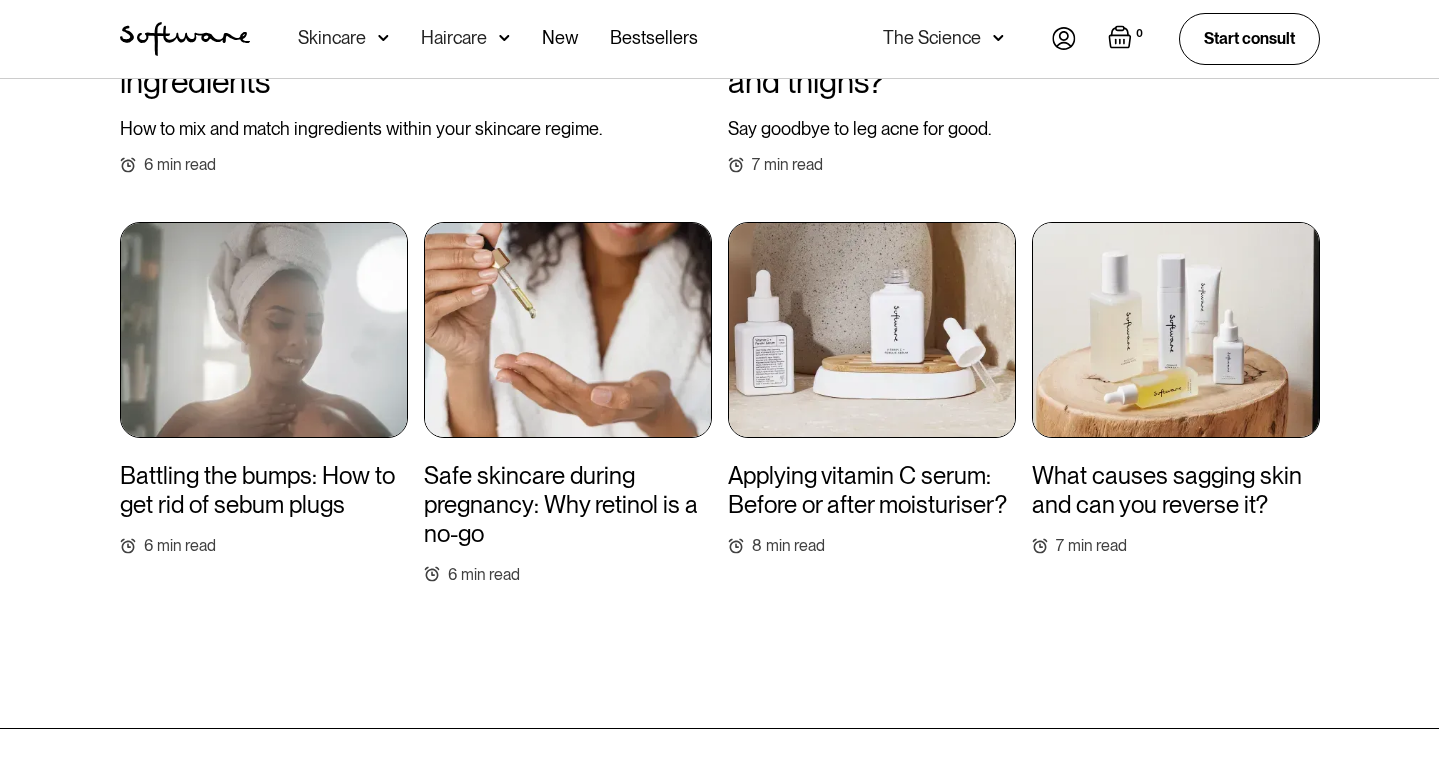 click at bounding box center (1176, 330) 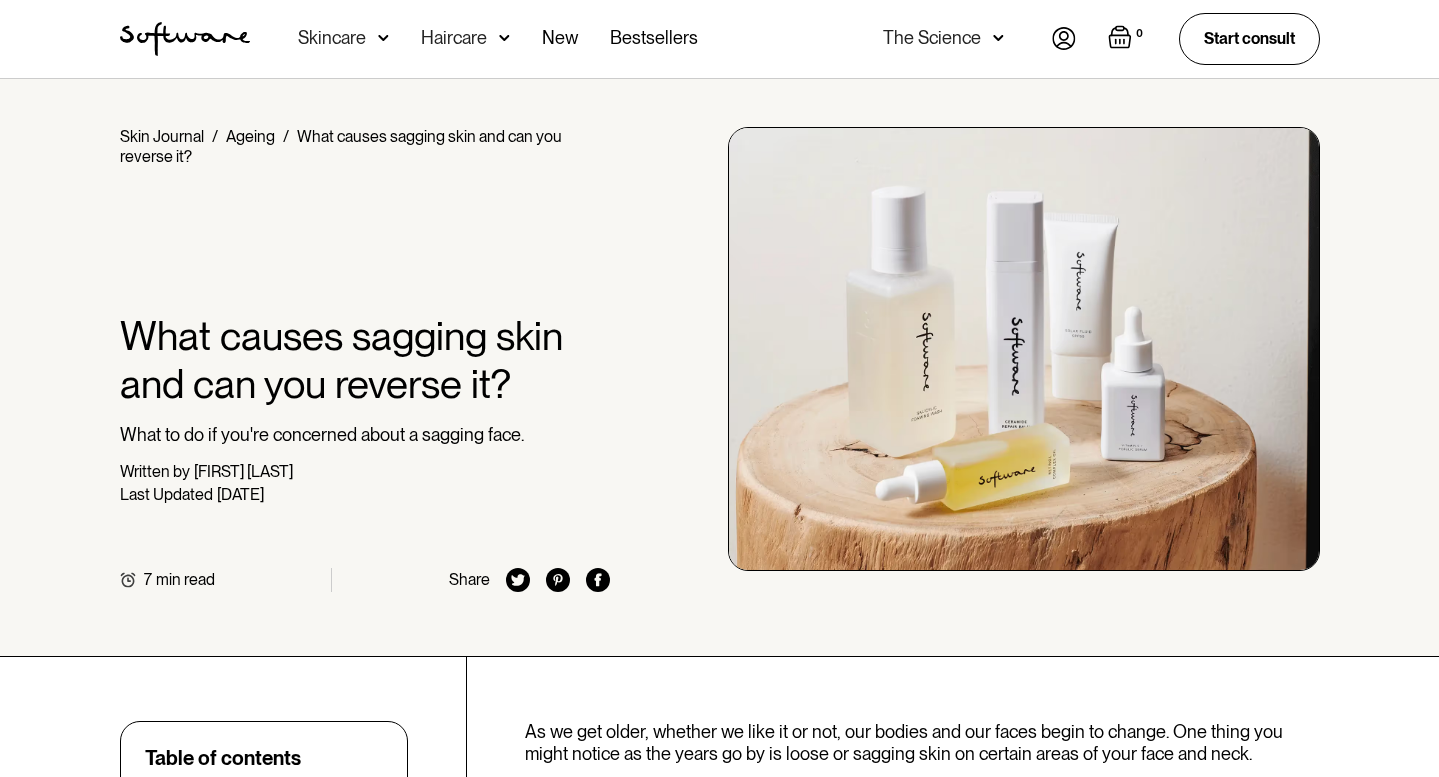 scroll, scrollTop: 0, scrollLeft: 0, axis: both 